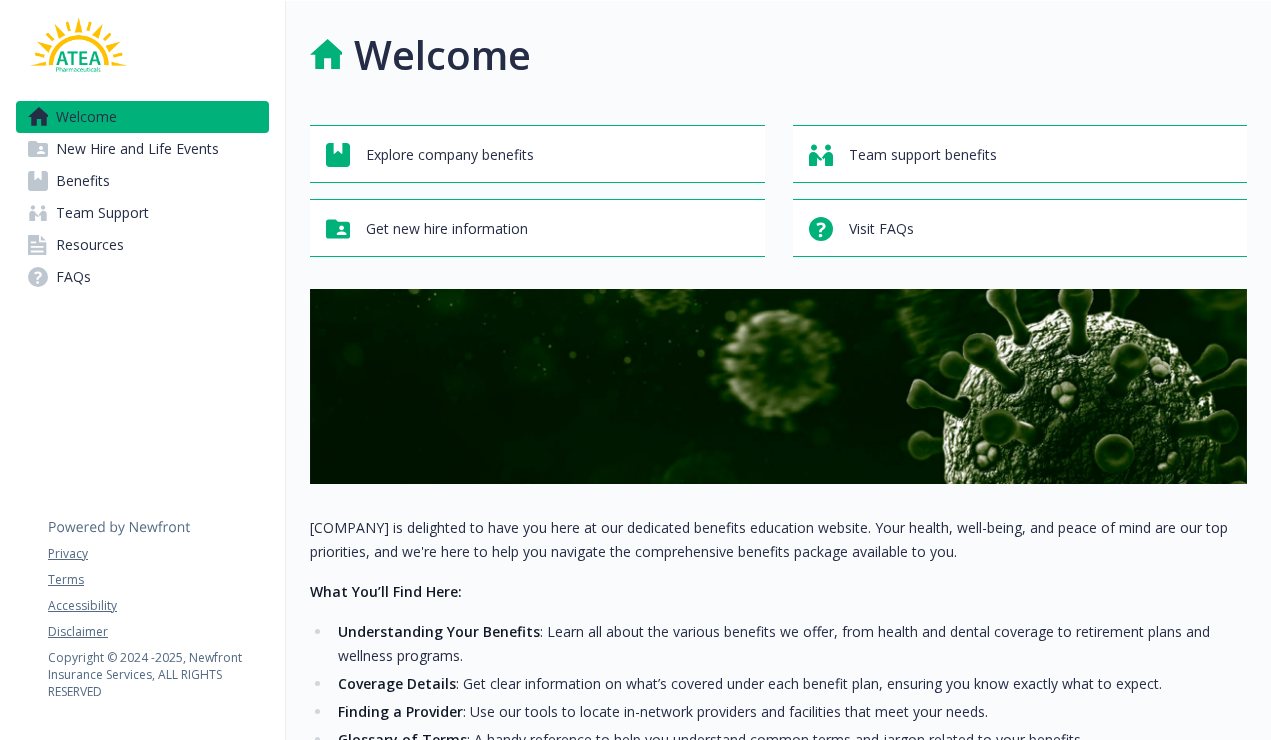scroll, scrollTop: 0, scrollLeft: 0, axis: both 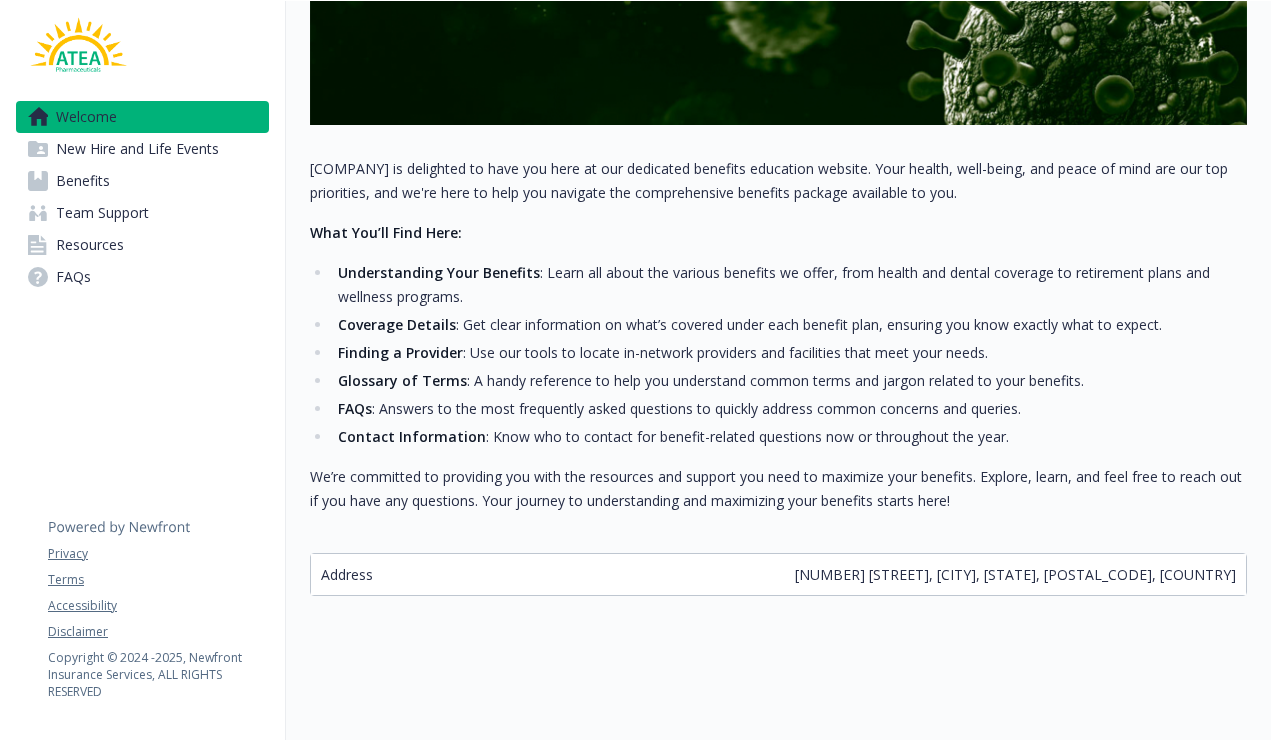 click on "New Hire and Life Events" at bounding box center [137, 149] 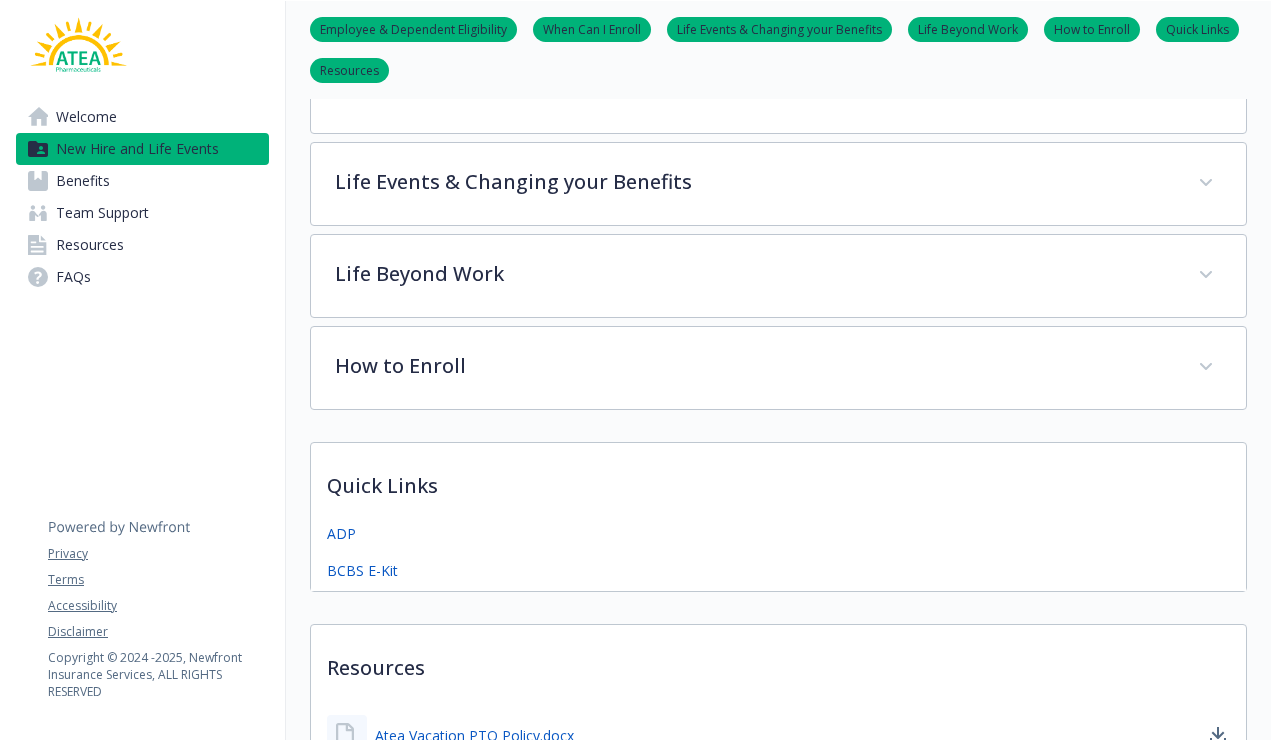 scroll, scrollTop: 478, scrollLeft: 0, axis: vertical 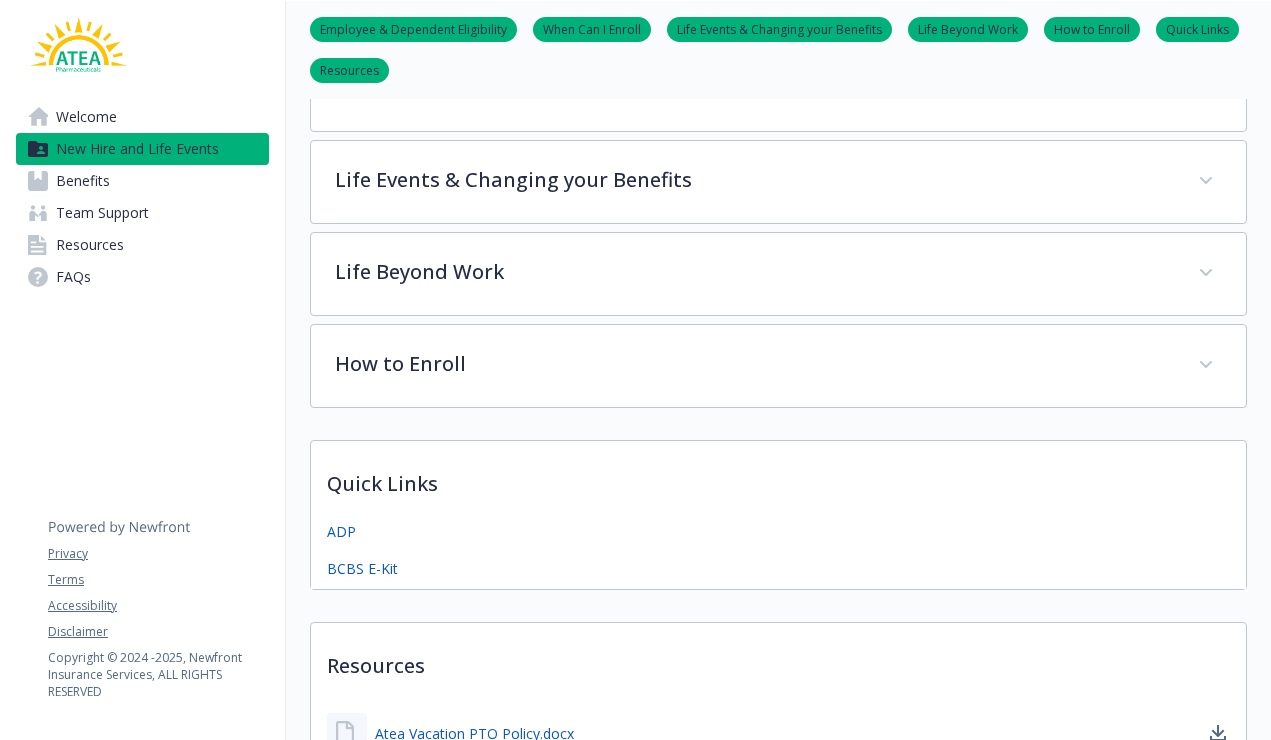 click on "Benefits" at bounding box center (83, 181) 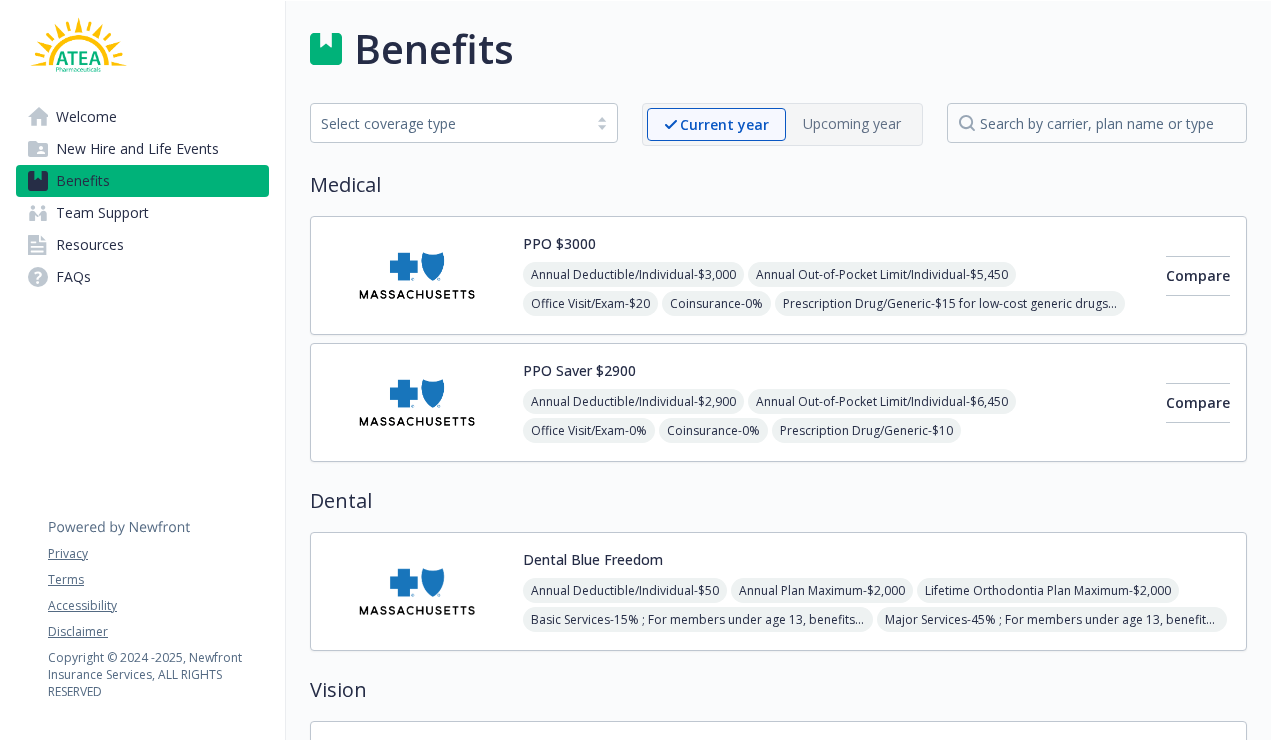 scroll, scrollTop: 0, scrollLeft: 0, axis: both 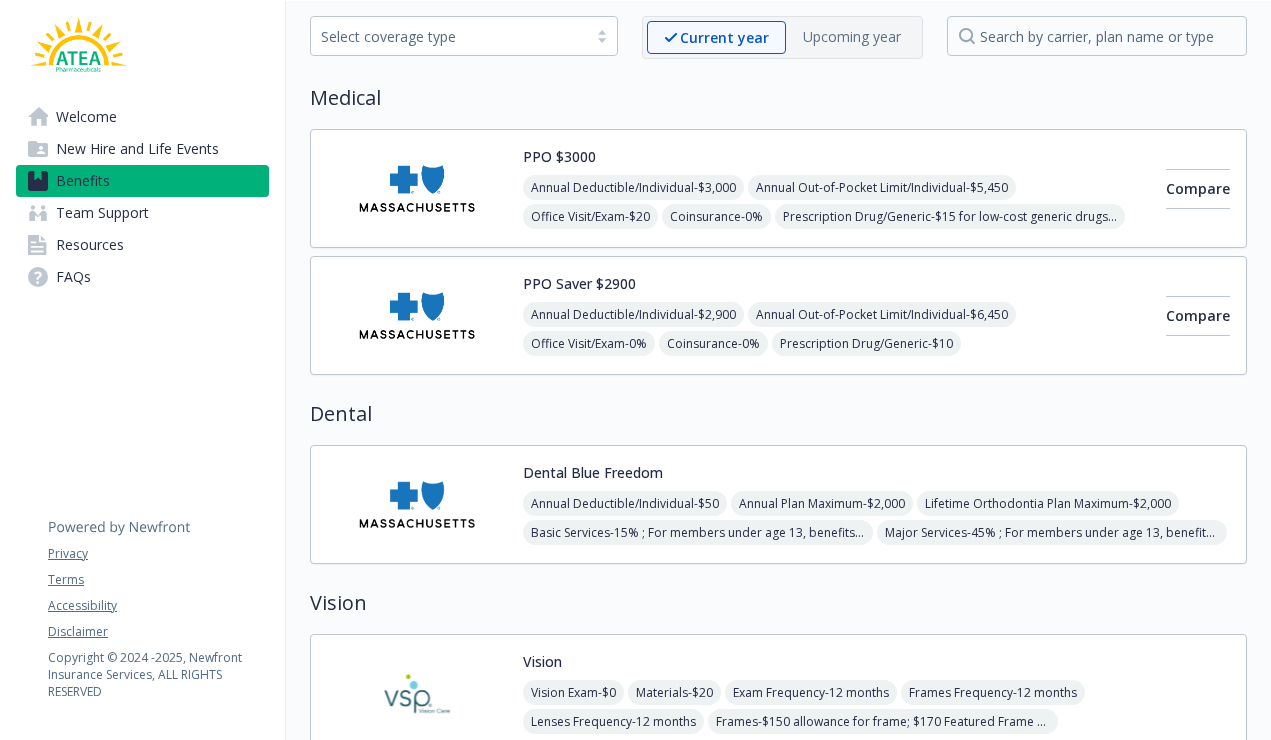 click at bounding box center [417, 504] 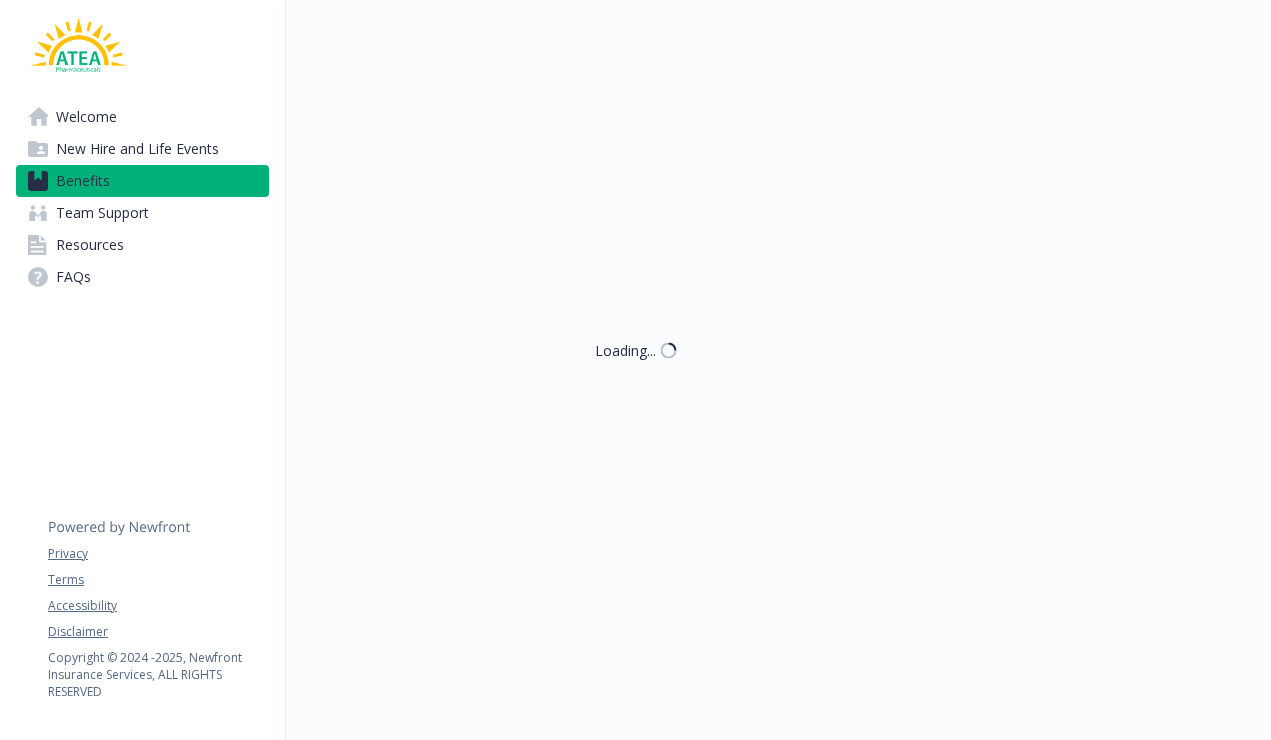 scroll, scrollTop: 93, scrollLeft: 0, axis: vertical 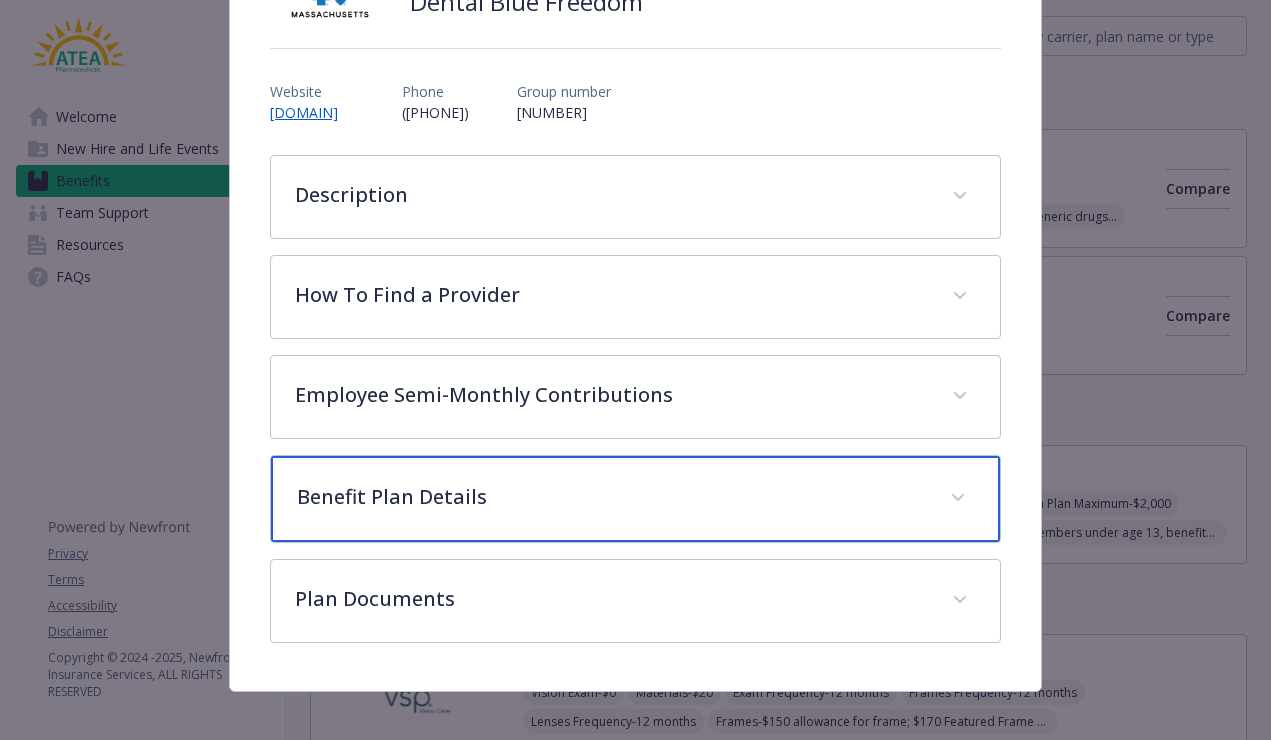 click on "Benefit Plan Details" at bounding box center (611, 497) 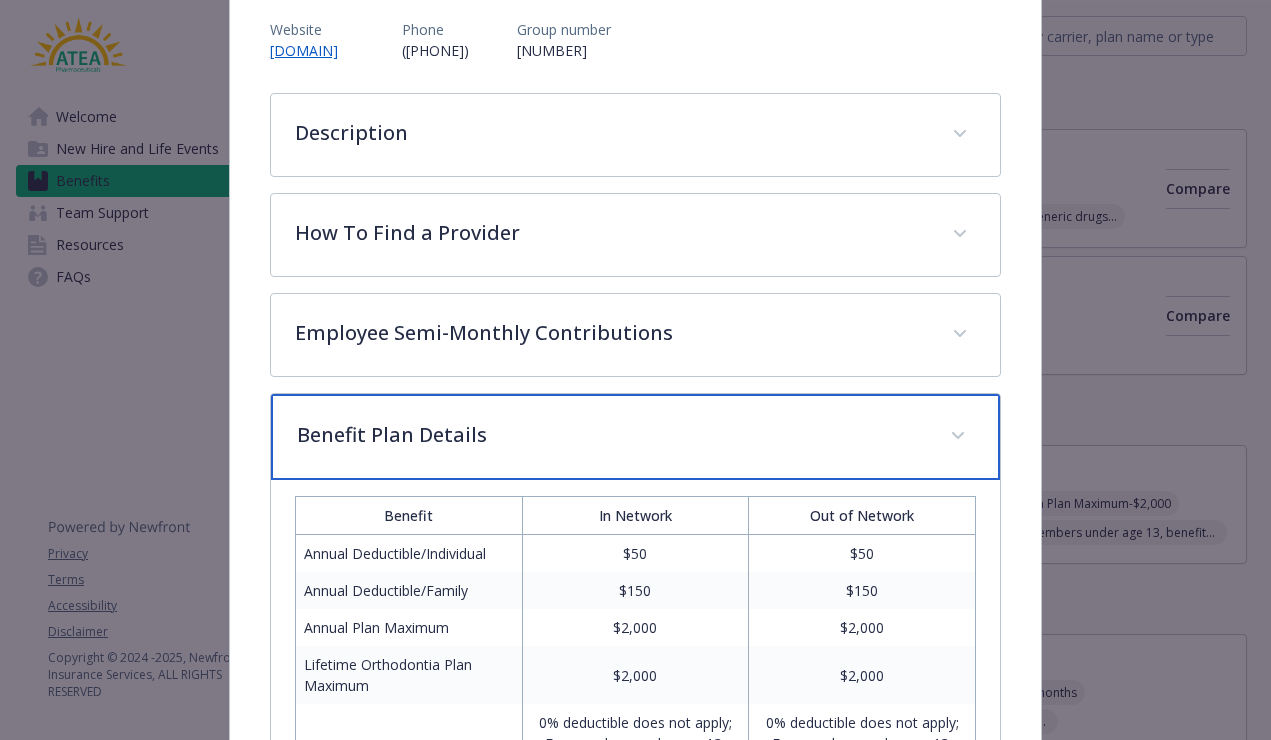 scroll, scrollTop: 0, scrollLeft: 0, axis: both 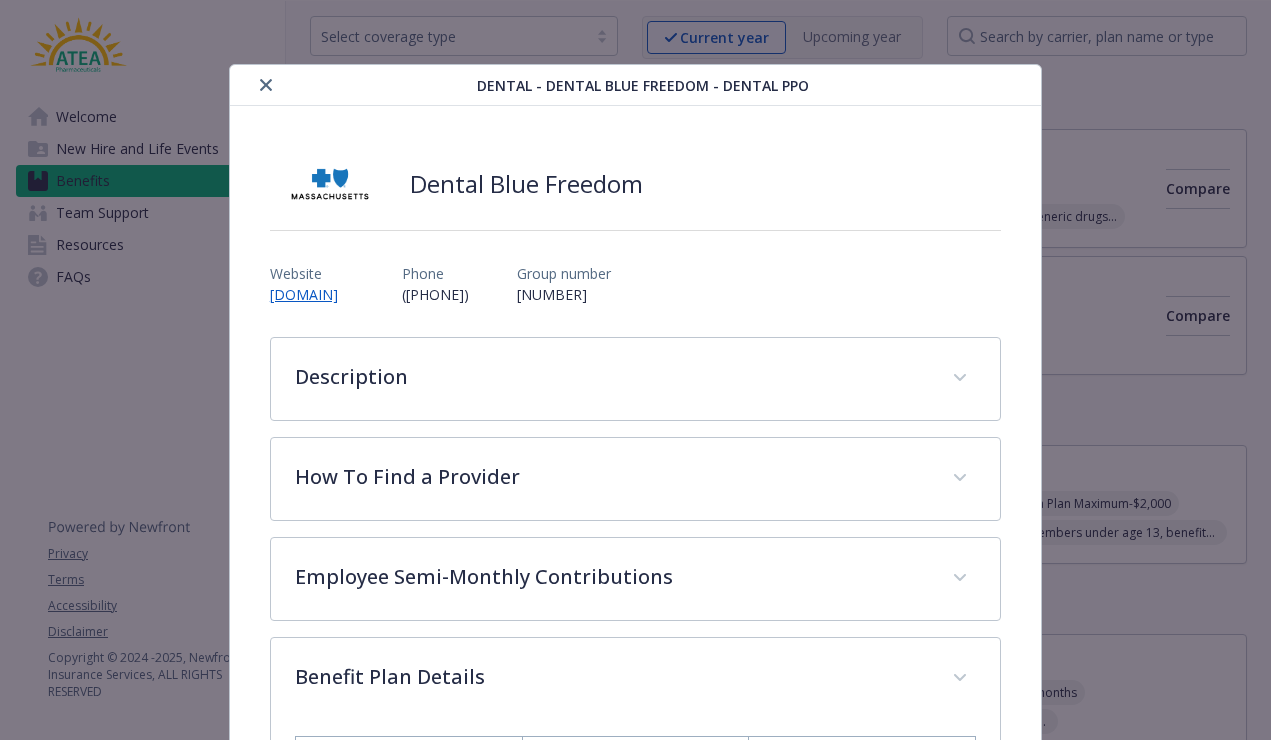 click at bounding box center [266, 85] 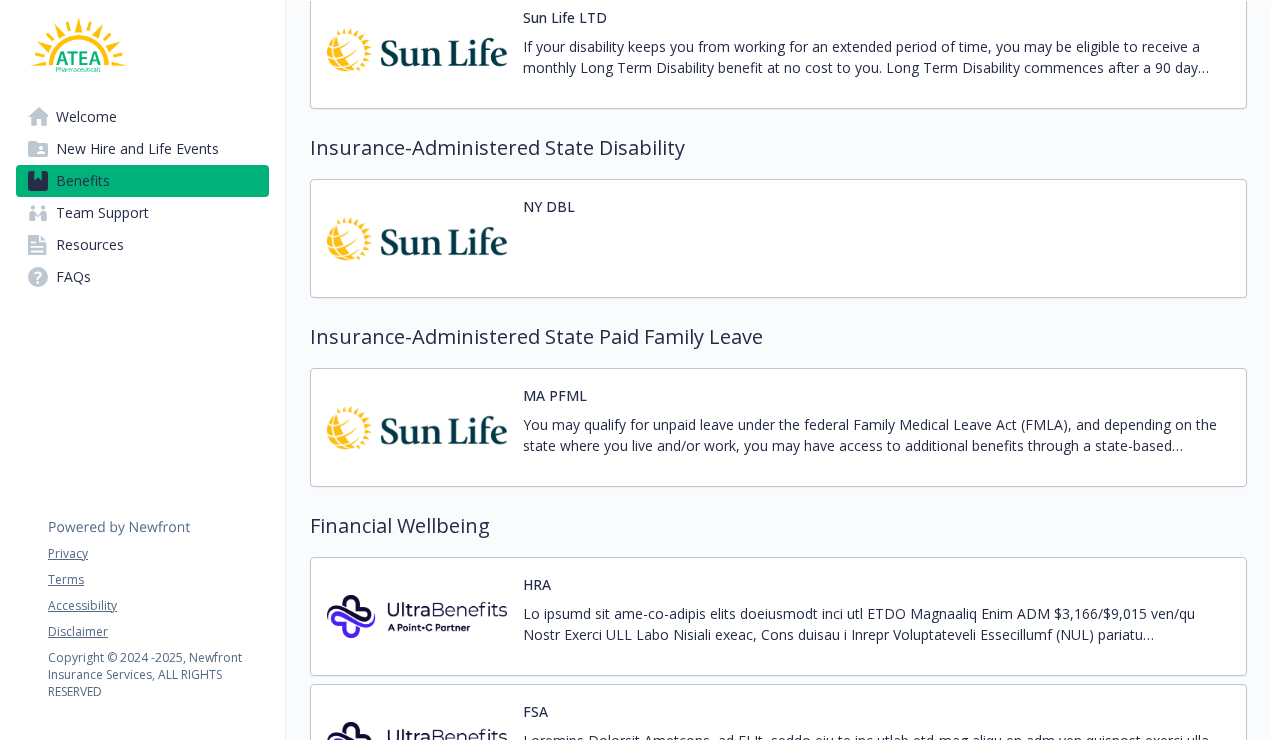 scroll, scrollTop: 1371, scrollLeft: 0, axis: vertical 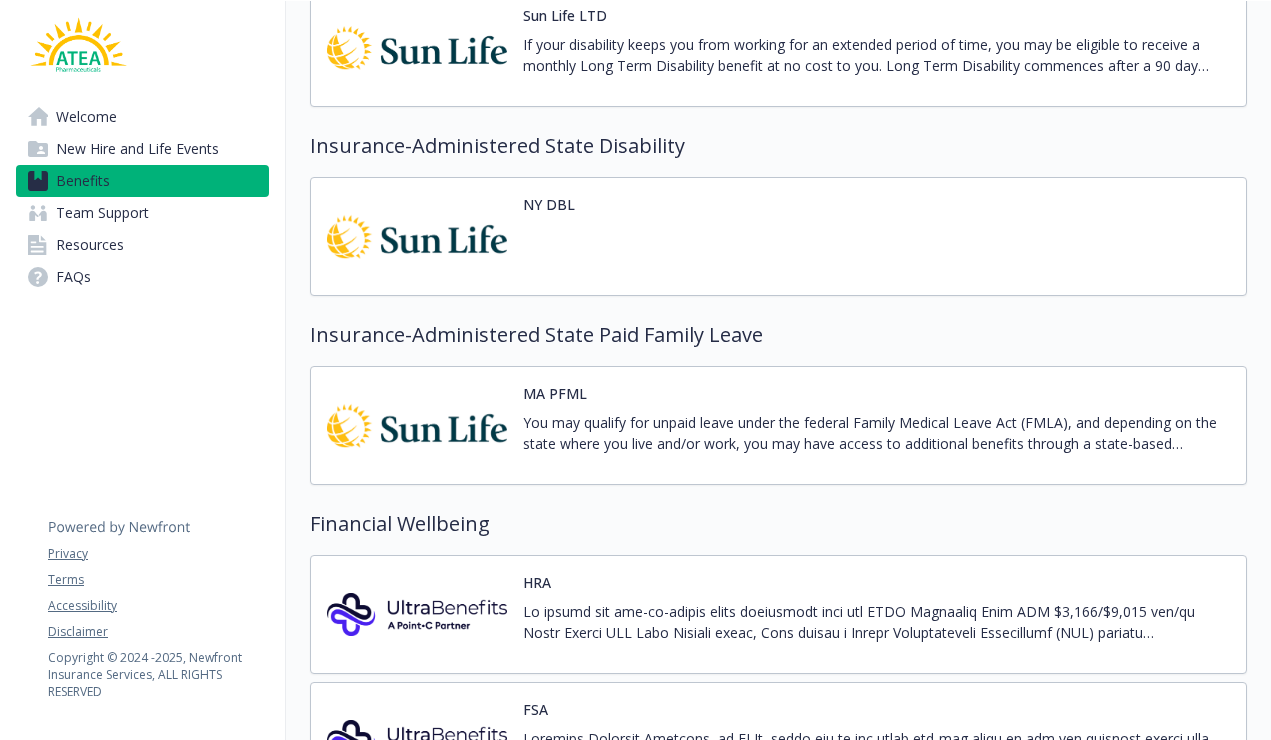 click on "NY DBL" at bounding box center (549, 204) 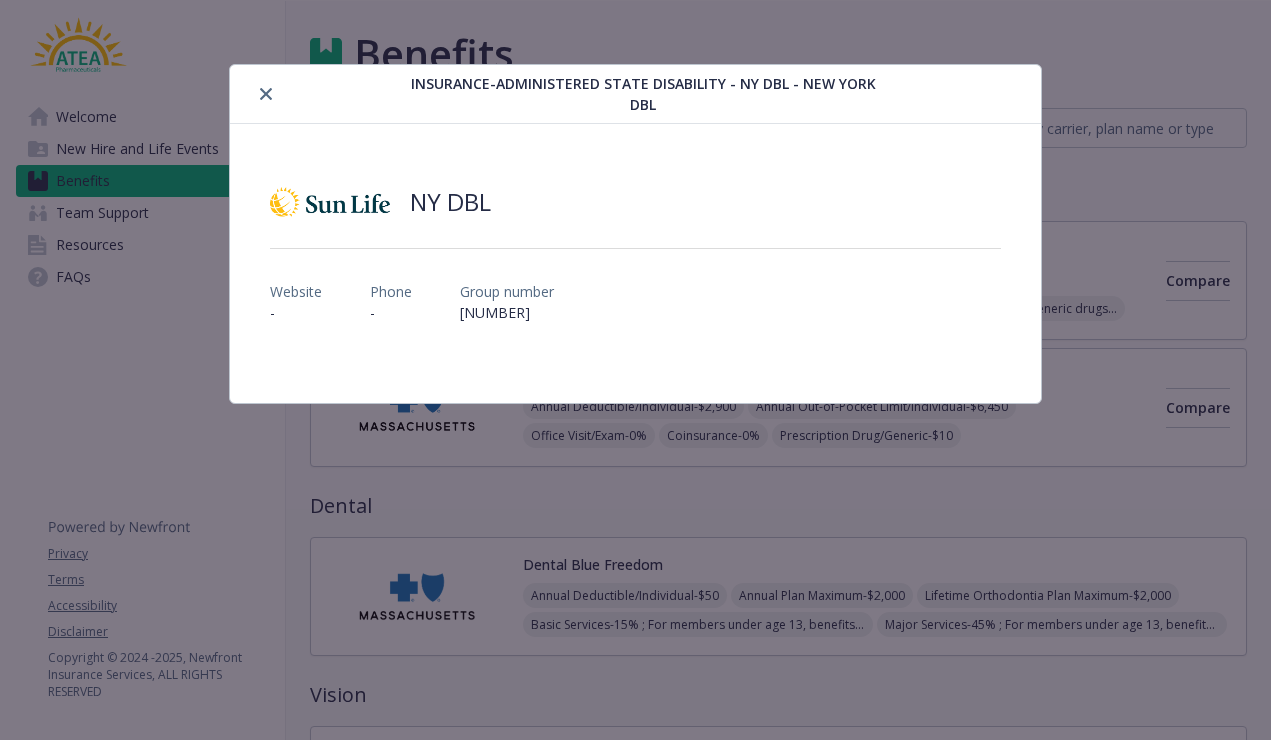 scroll, scrollTop: 1371, scrollLeft: 0, axis: vertical 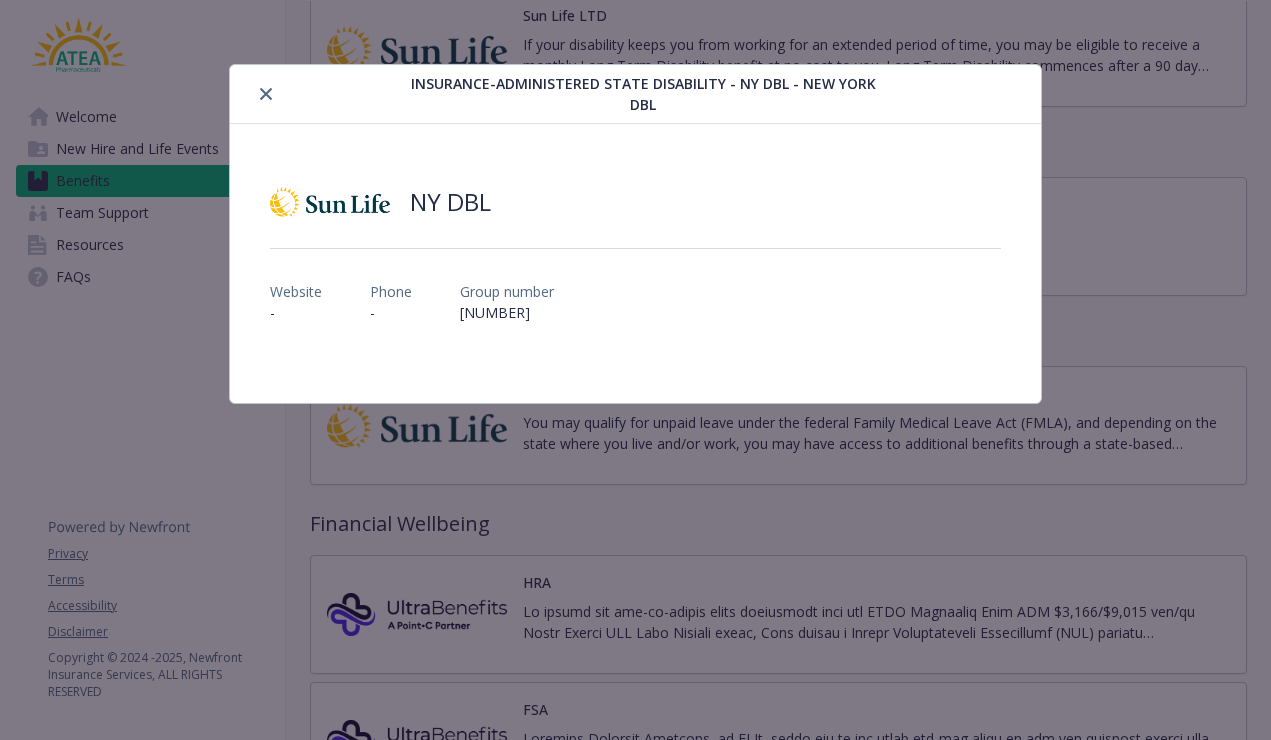 click 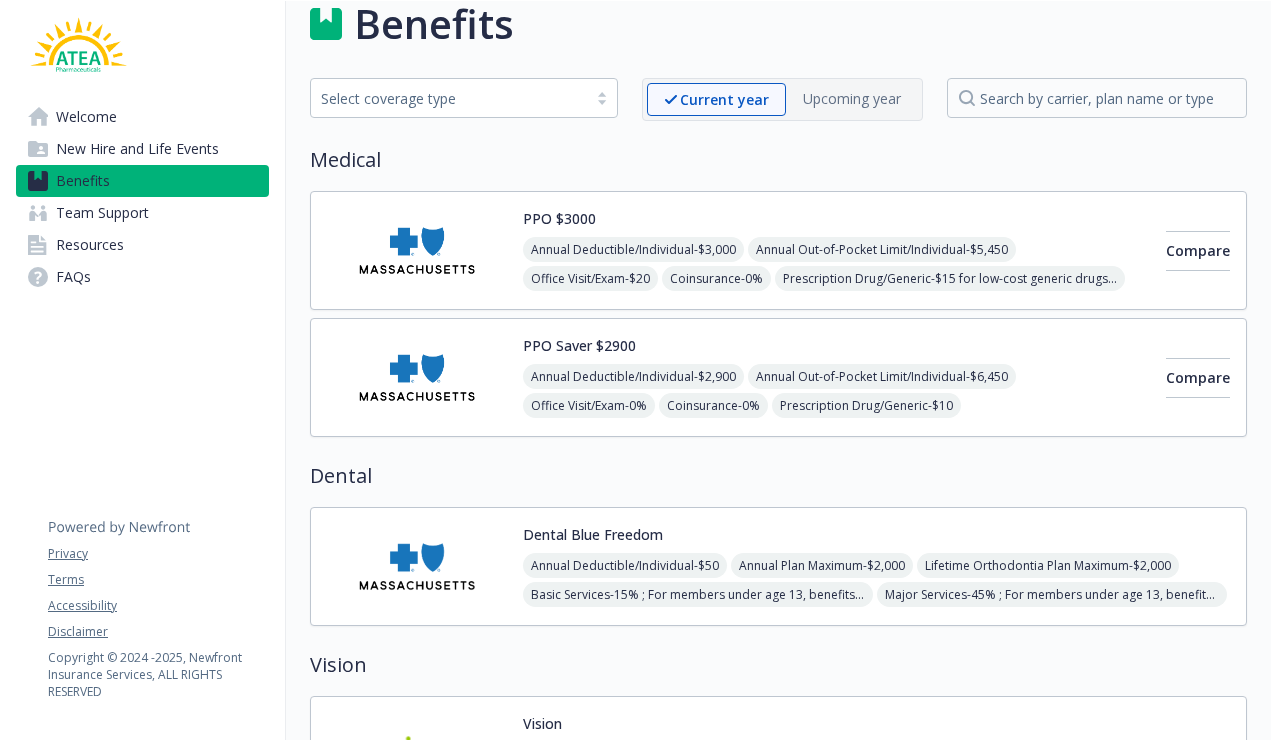 scroll, scrollTop: 0, scrollLeft: 0, axis: both 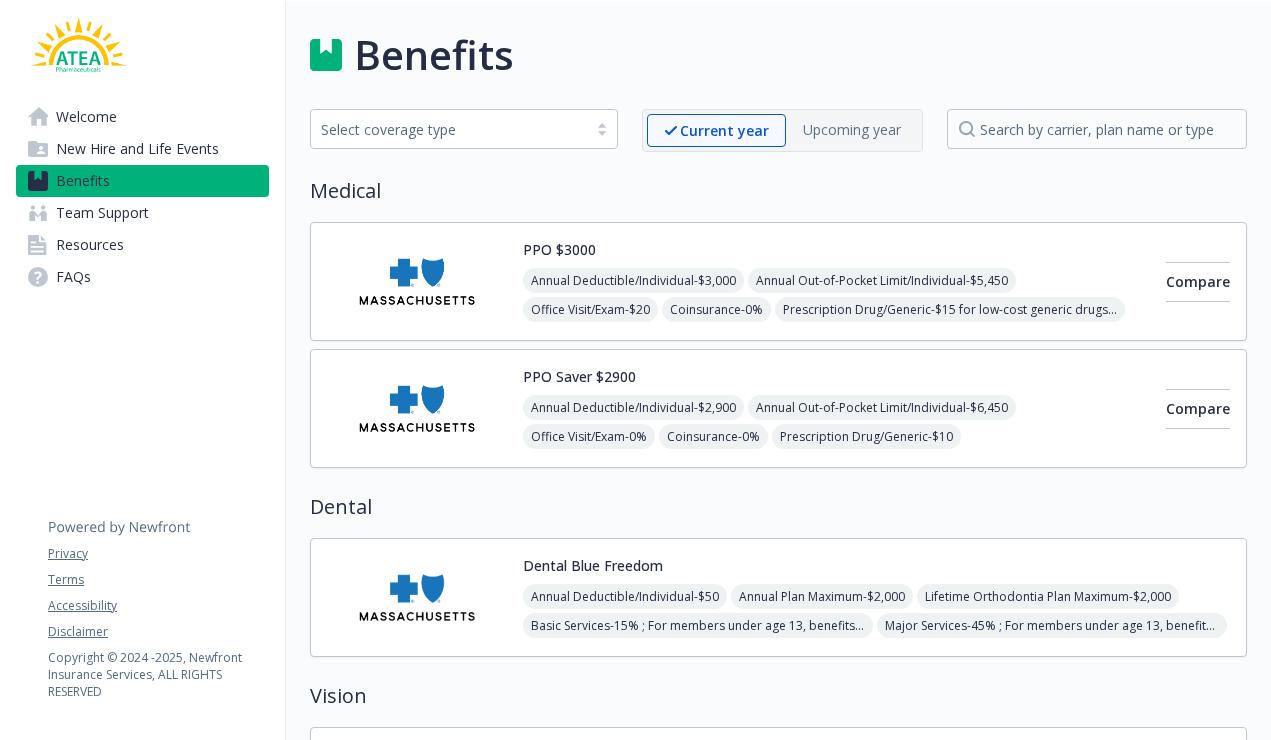 click on "Benefits" at bounding box center (778, 55) 